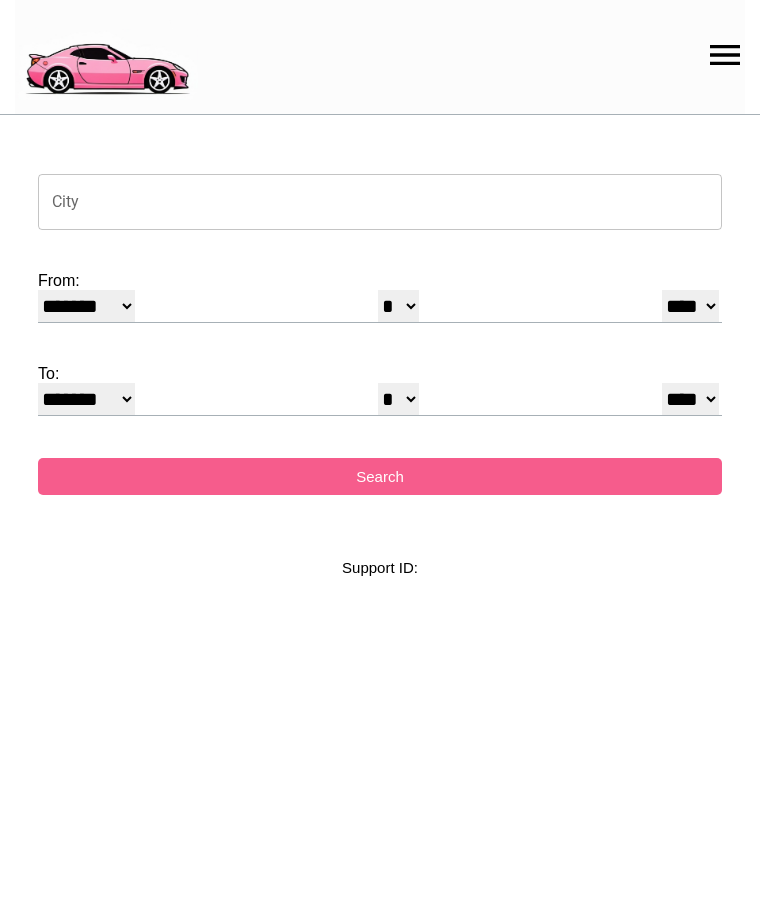 select on "*" 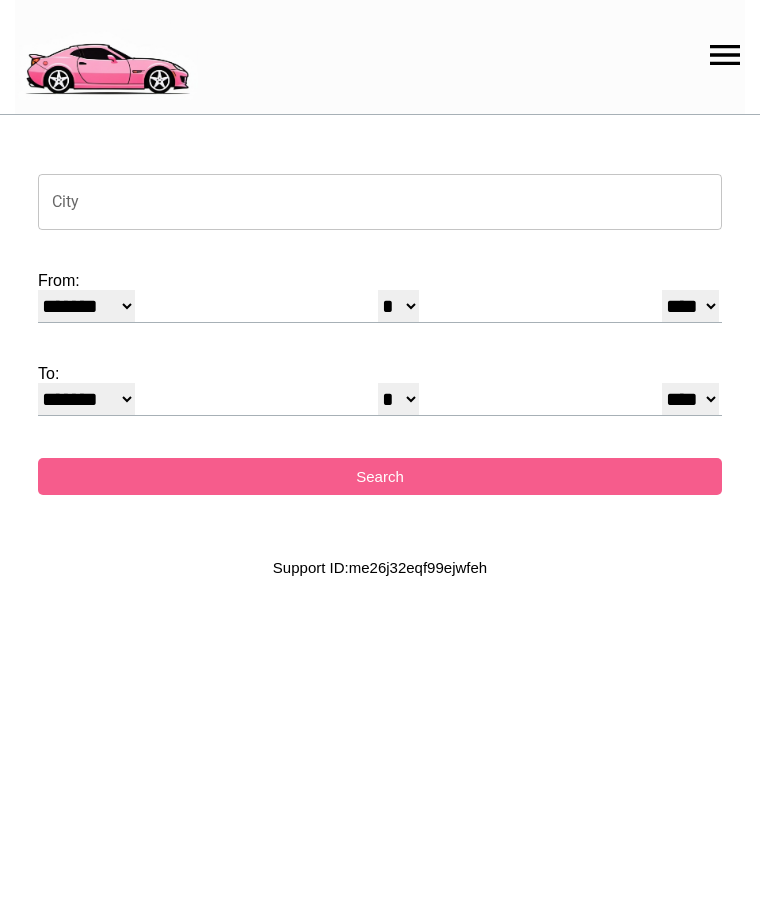 scroll, scrollTop: 0, scrollLeft: 0, axis: both 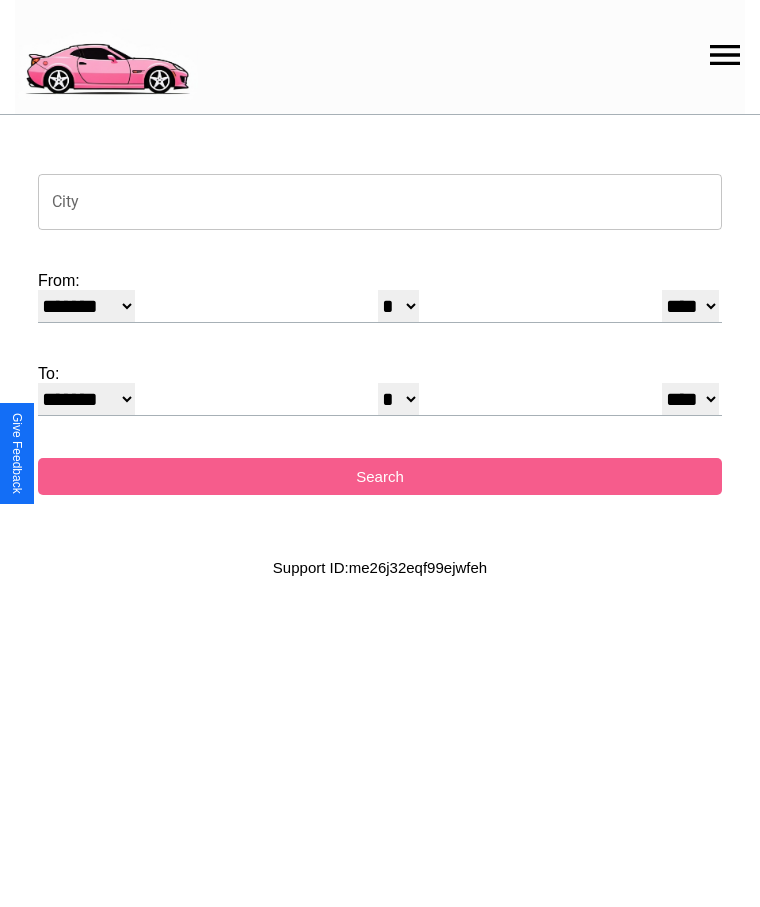 click 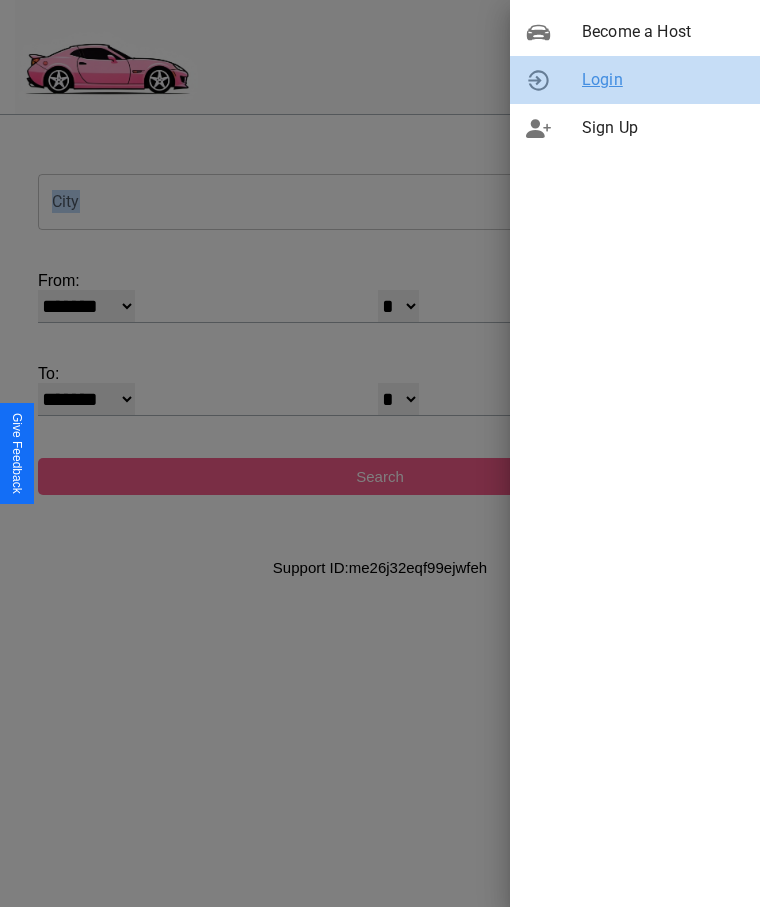 click on "Login" at bounding box center [663, 80] 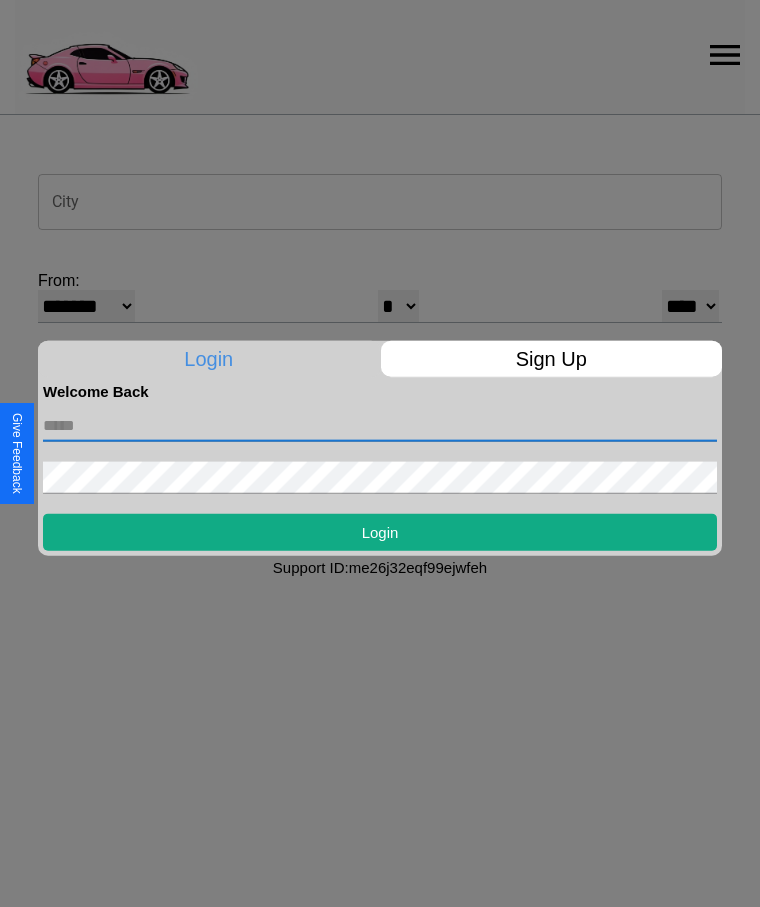 click at bounding box center (380, 425) 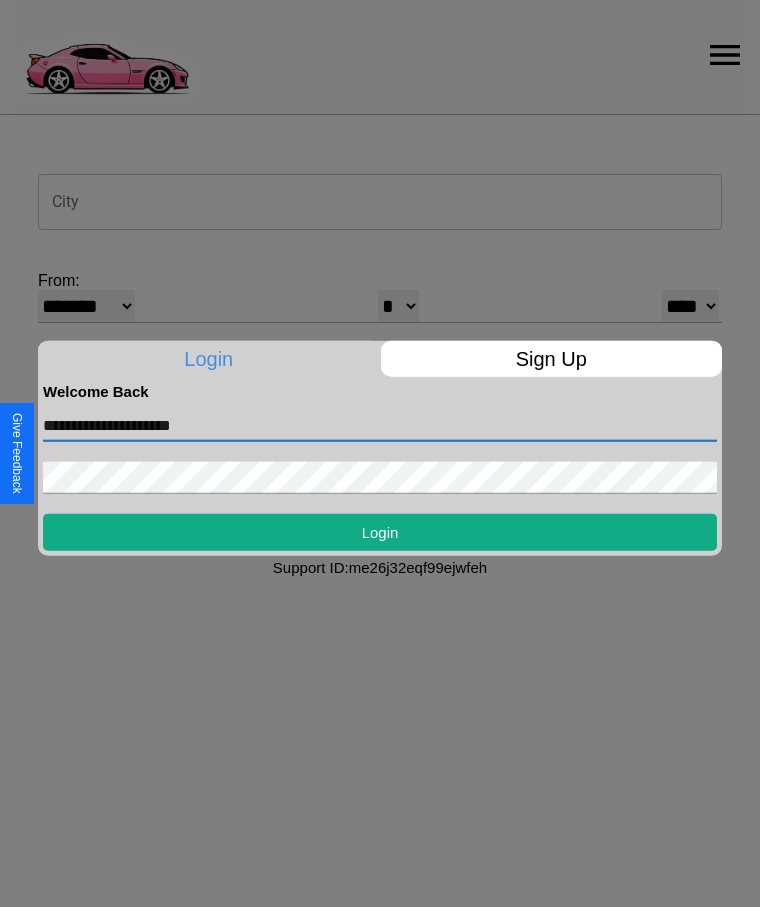 type on "**********" 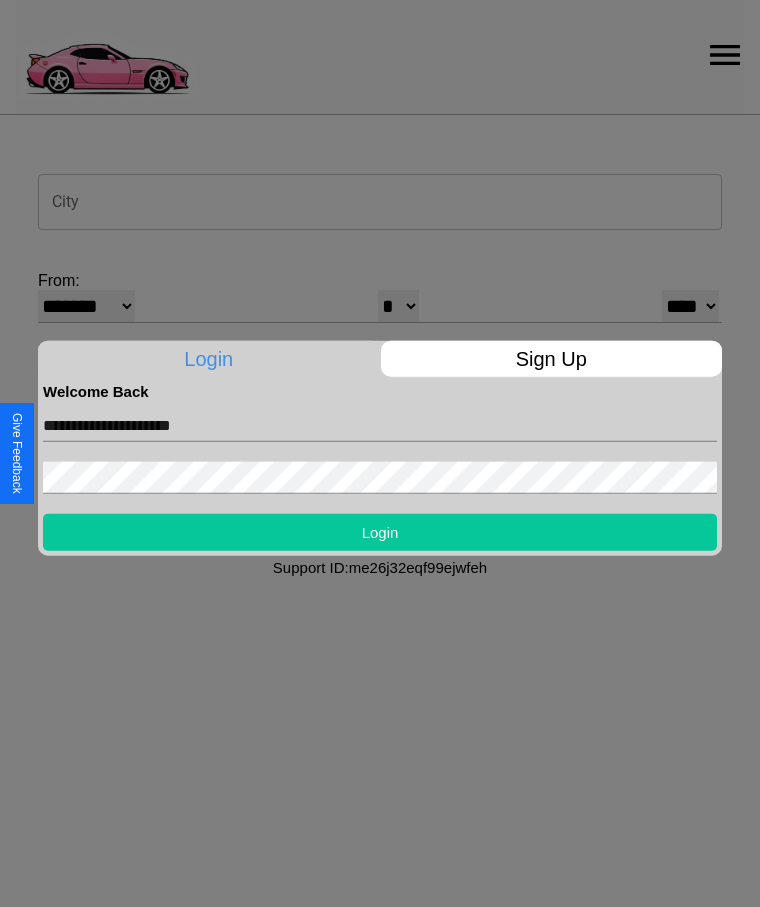 click on "Login" at bounding box center (380, 531) 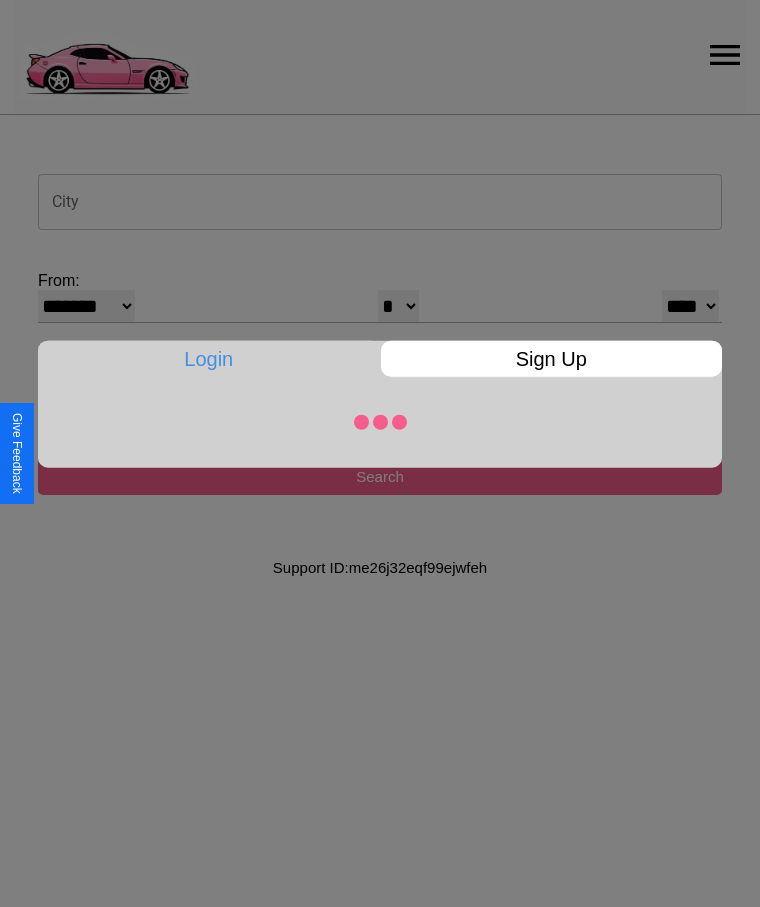 select on "*" 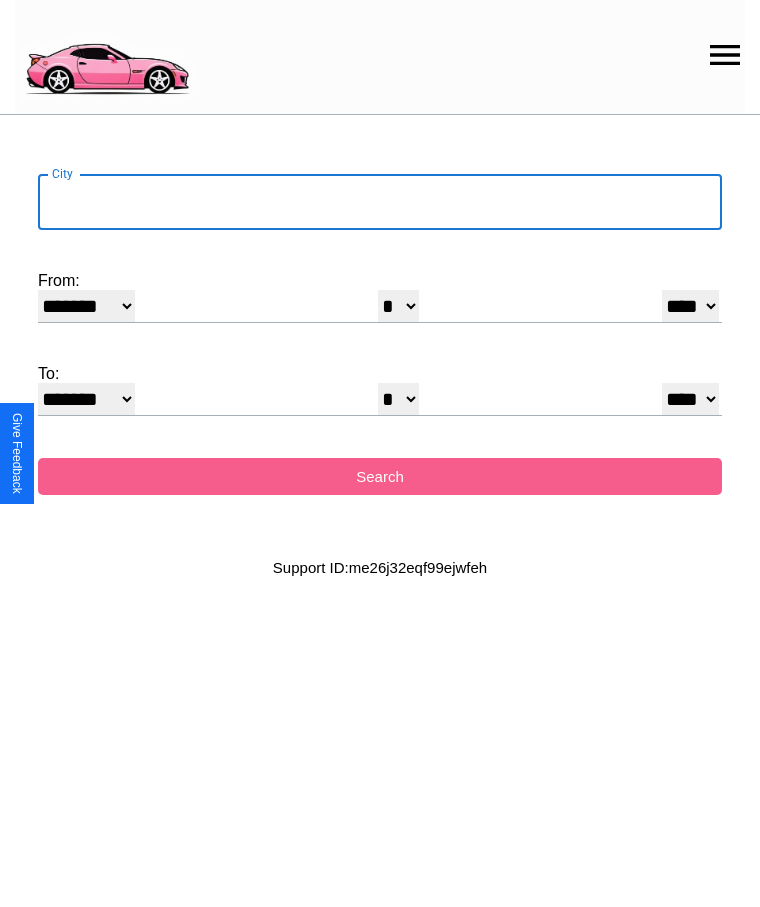 click on "City" at bounding box center (380, 202) 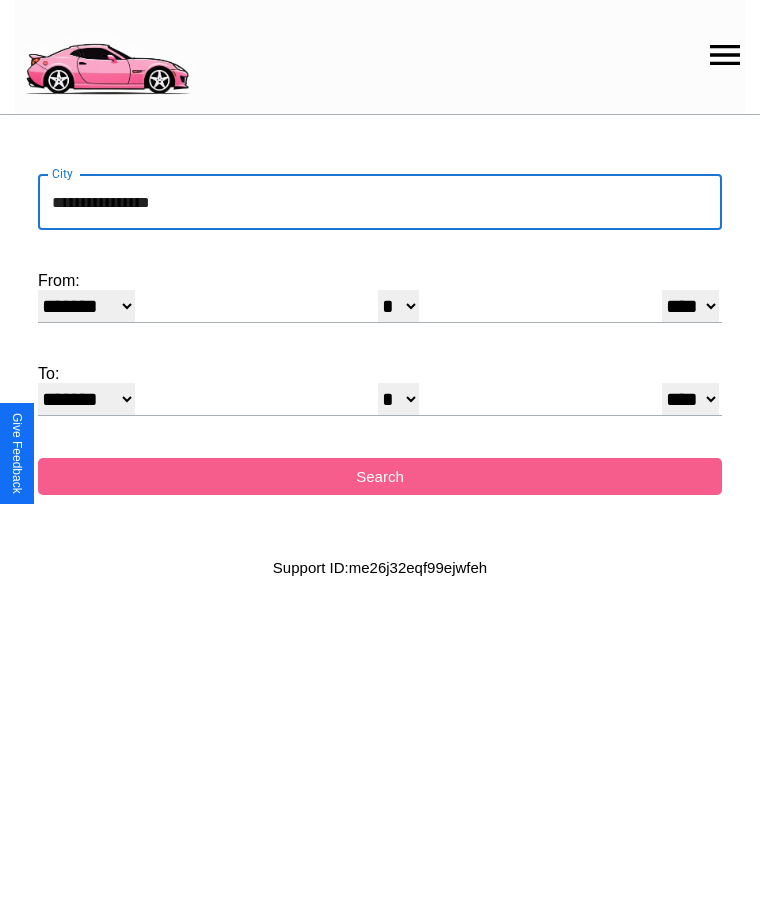 type on "**********" 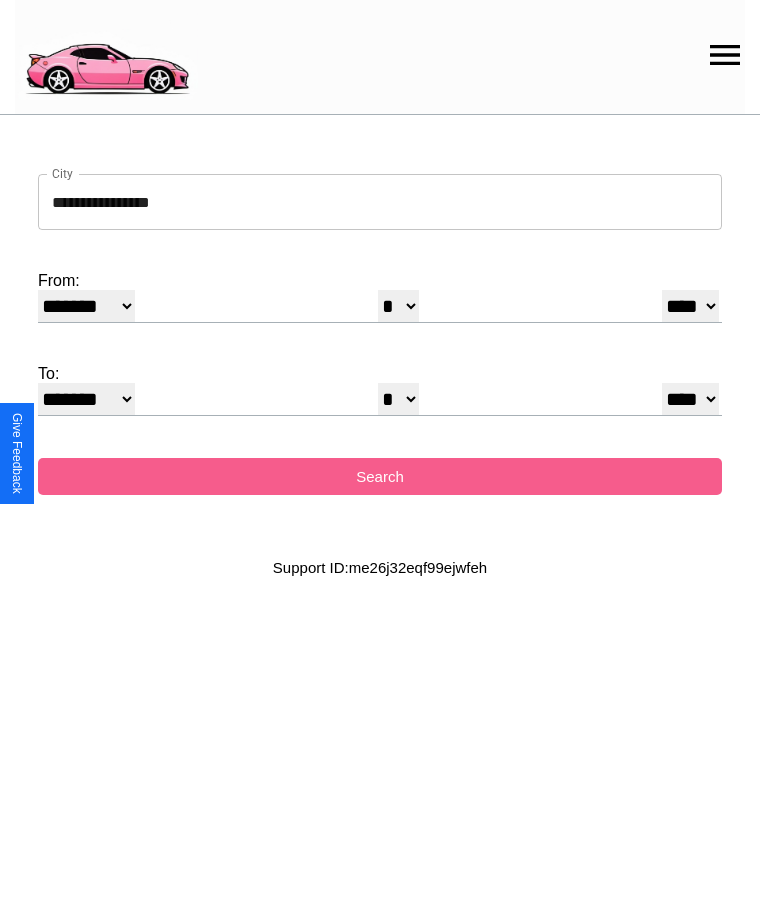click on "******* ******** ***** ***** *** **** **** ****** ********* ******* ******** ********" at bounding box center [86, 306] 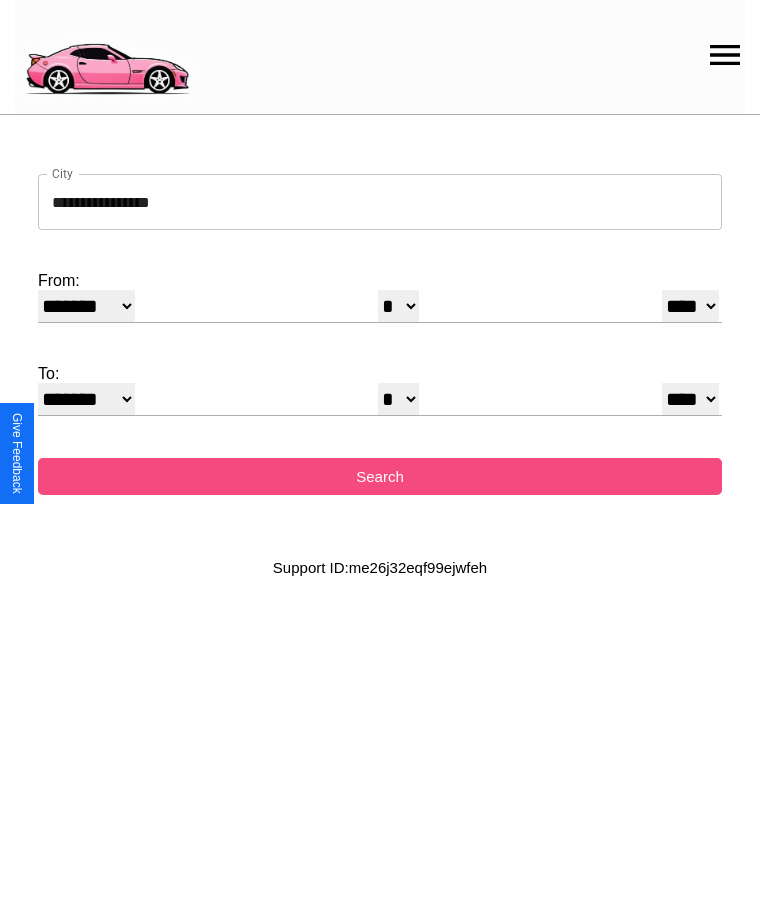 click on "Search" at bounding box center [380, 476] 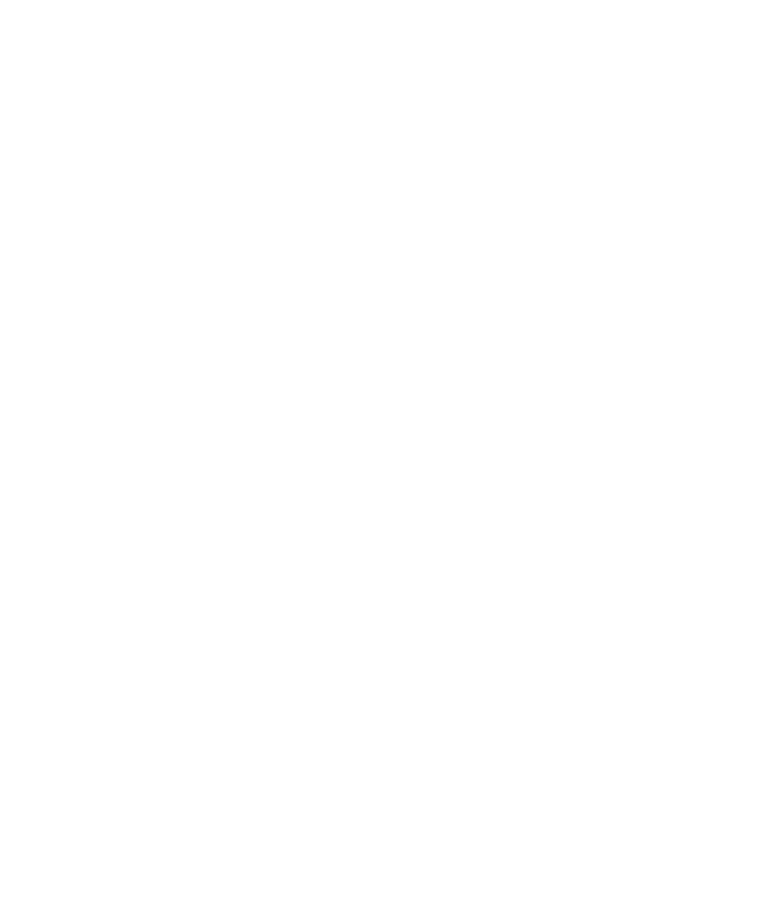 scroll, scrollTop: 0, scrollLeft: 0, axis: both 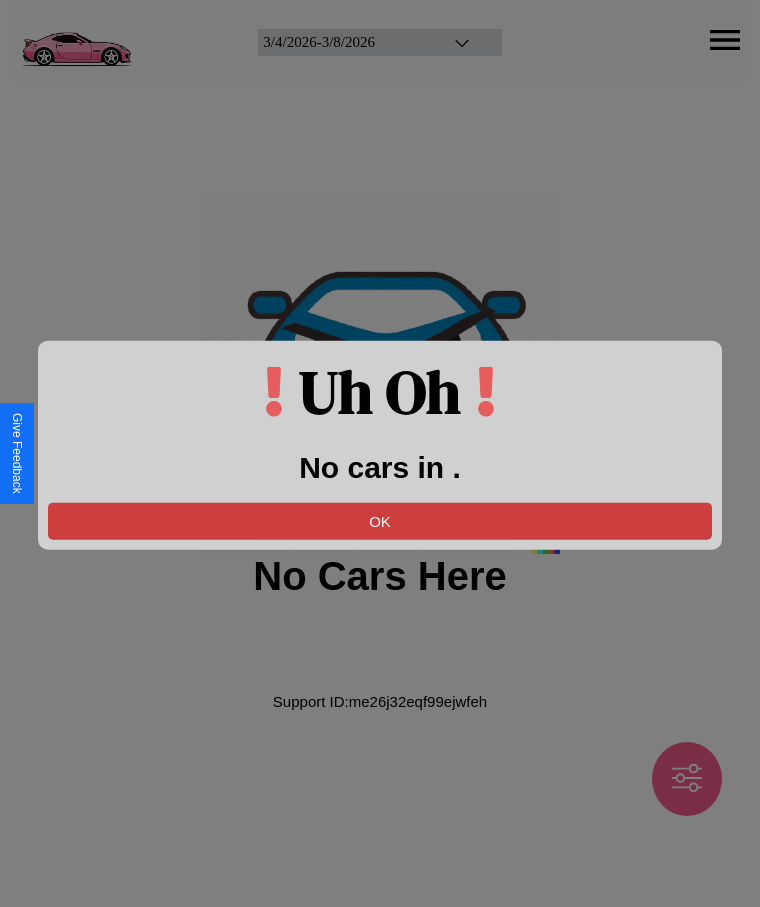 click on "OK" at bounding box center (380, 520) 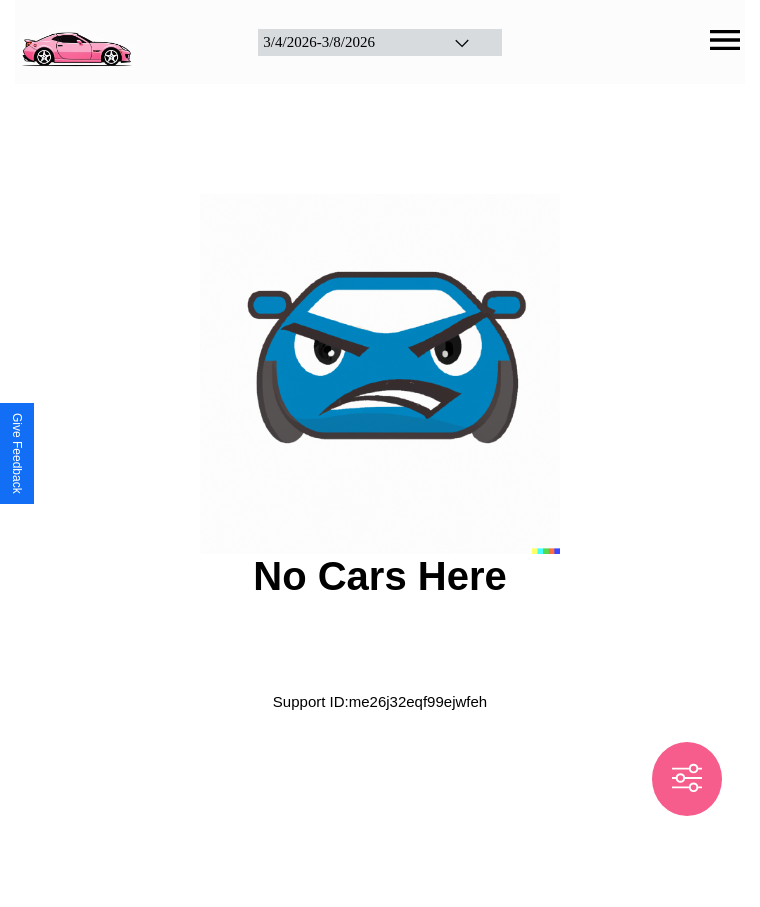 click at bounding box center (76, 40) 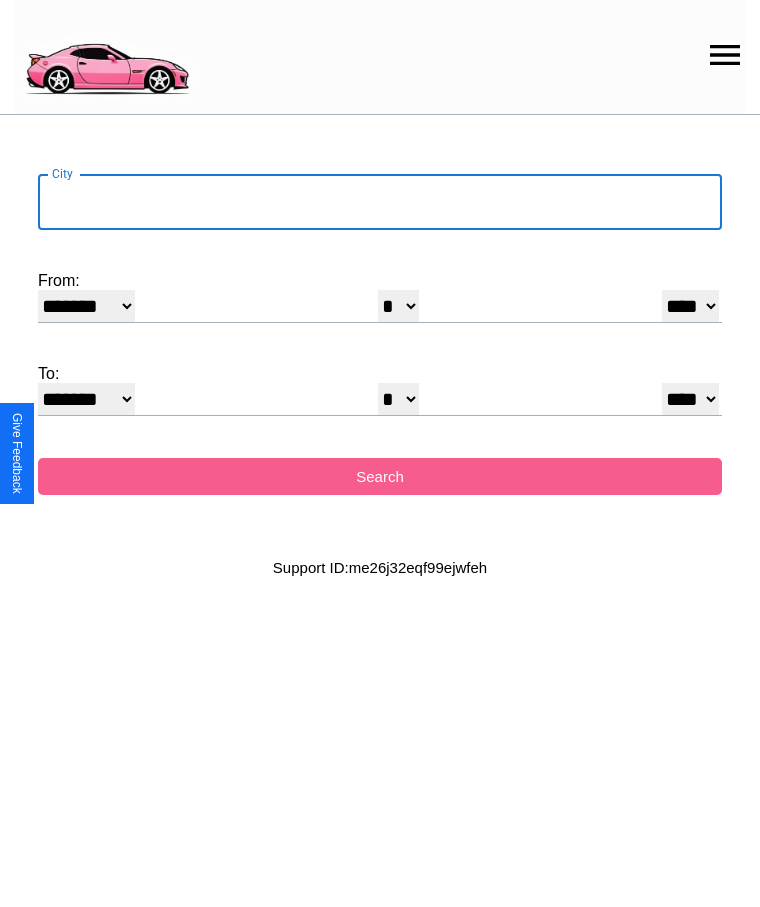 click on "City" at bounding box center (380, 202) 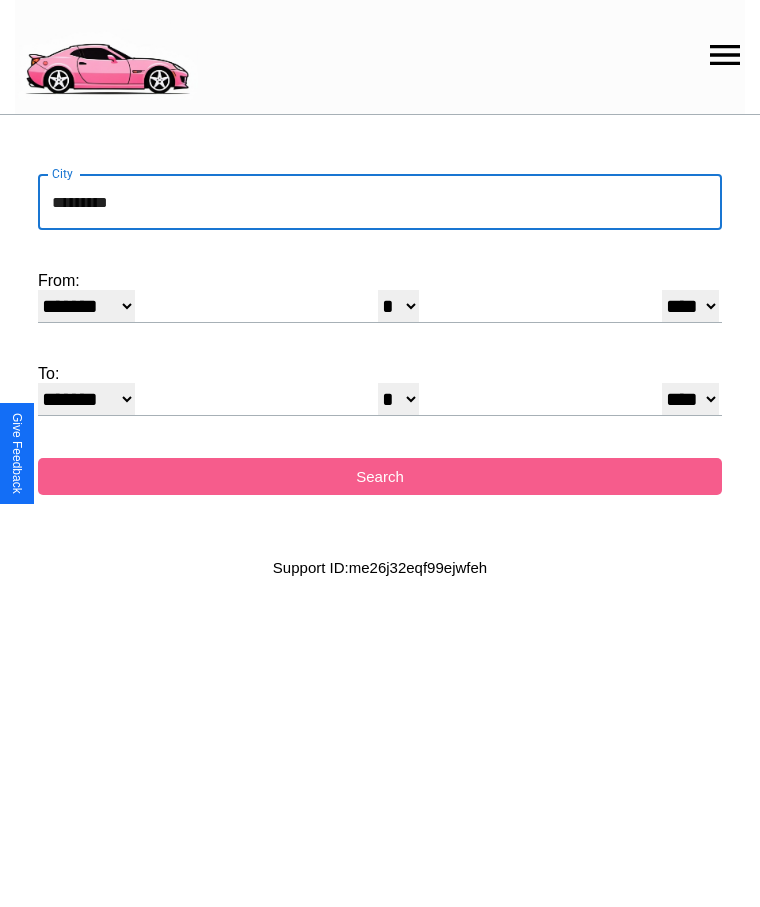 type on "*********" 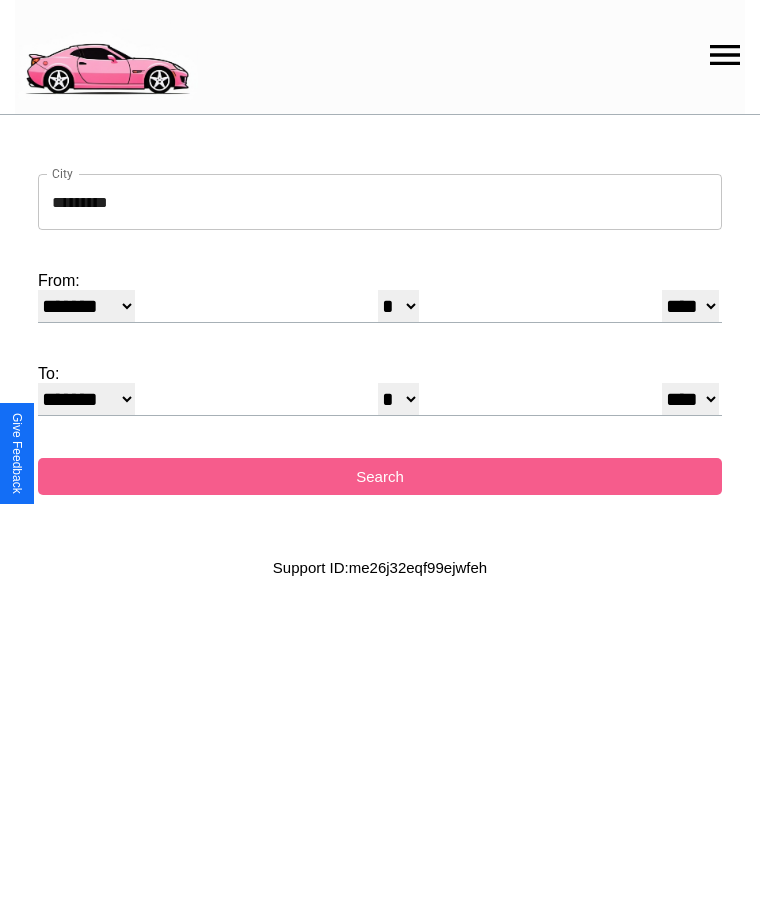 click on "******* ******** ***** ***** *** **** **** ****** ********* ******* ******** ********" at bounding box center [86, 306] 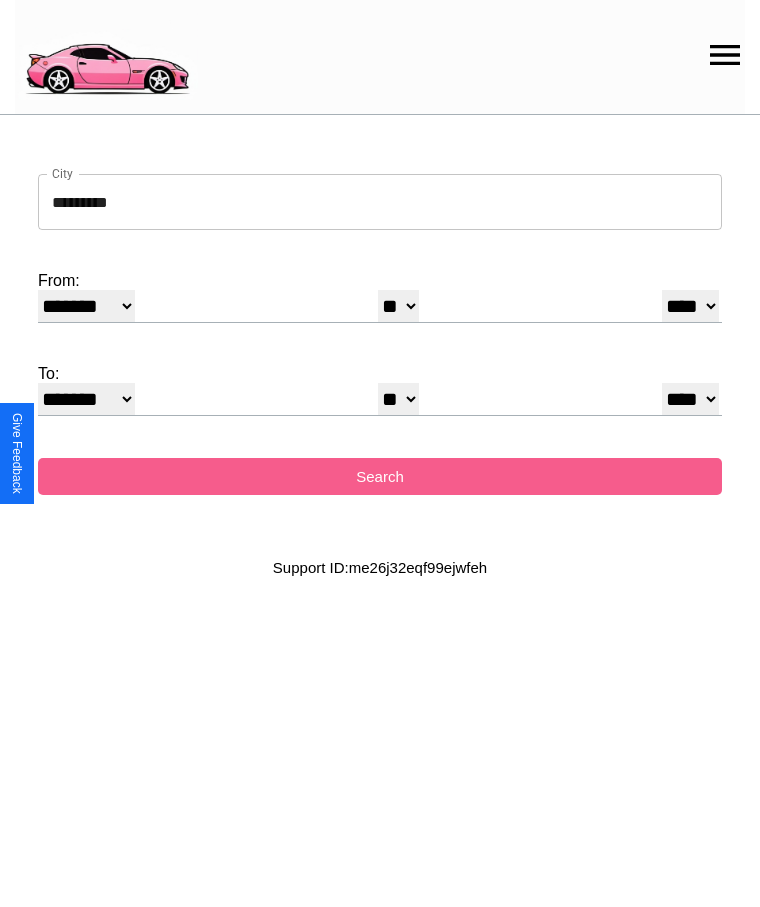 click on "* * * * * * * * * ** ** ** ** ** ** ** ** ** ** ** ** ** ** ** ** ** ** ** ** **" at bounding box center [398, 399] 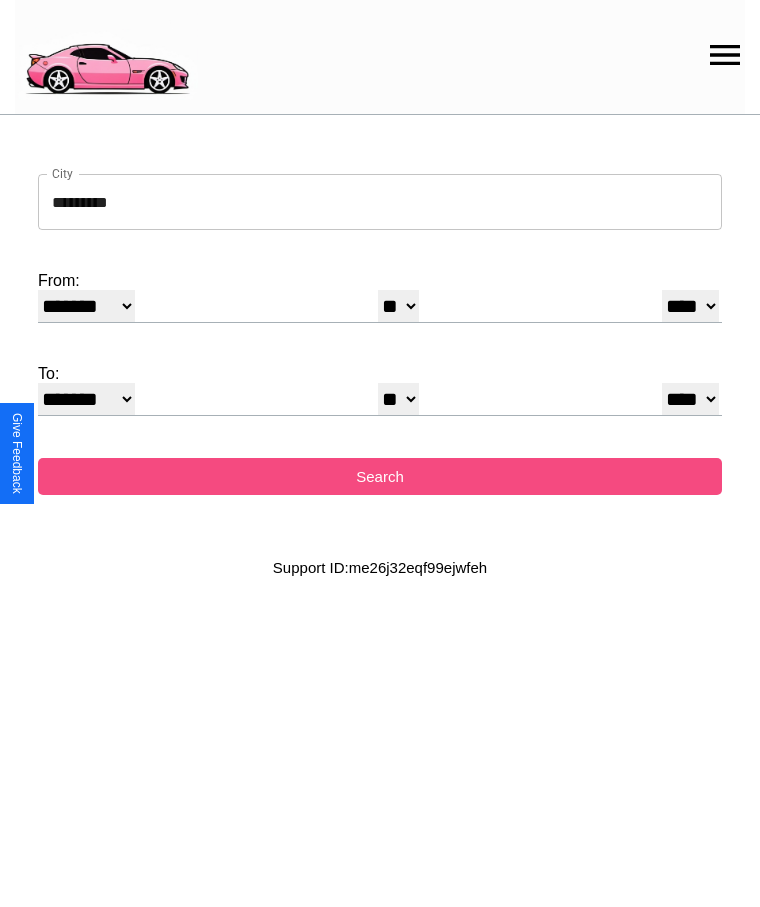 click on "Search" at bounding box center (380, 476) 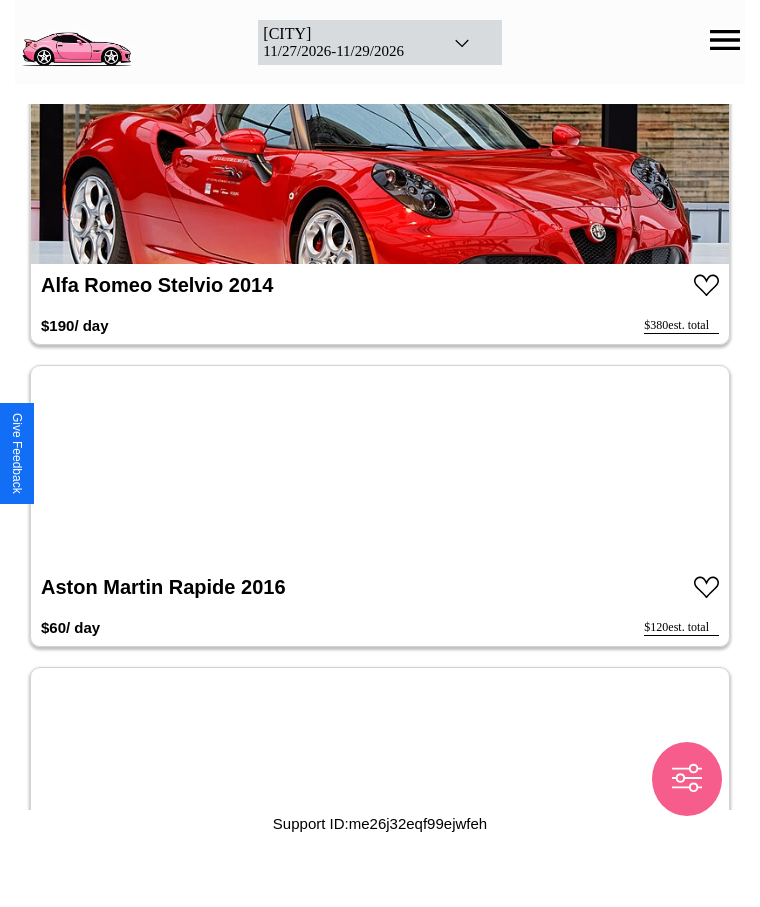scroll, scrollTop: 13106, scrollLeft: 0, axis: vertical 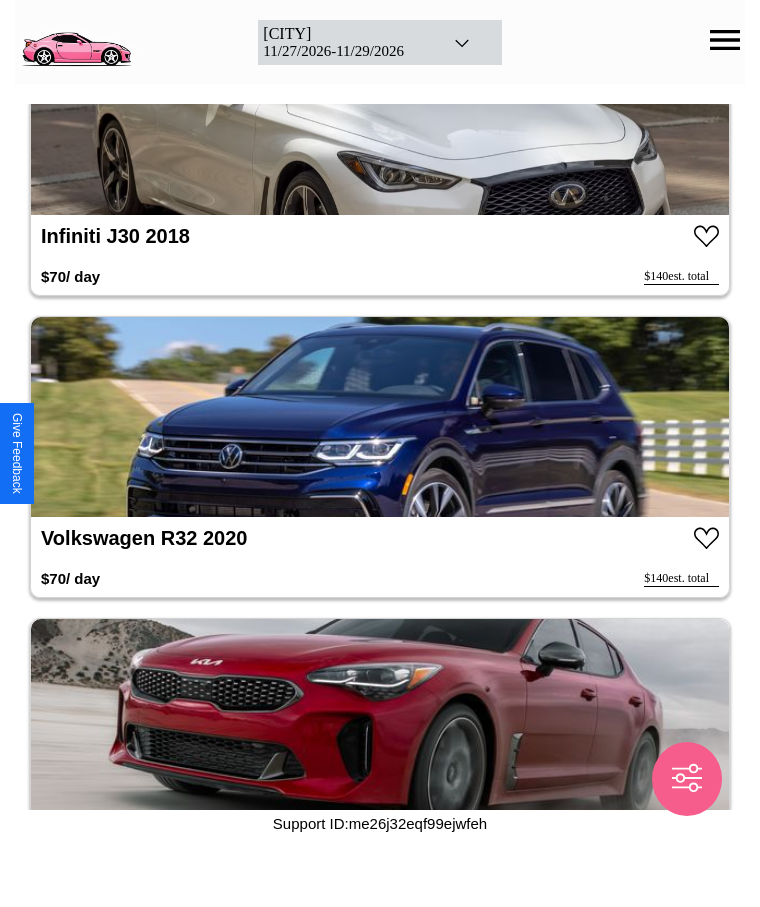 click at bounding box center (380, 417) 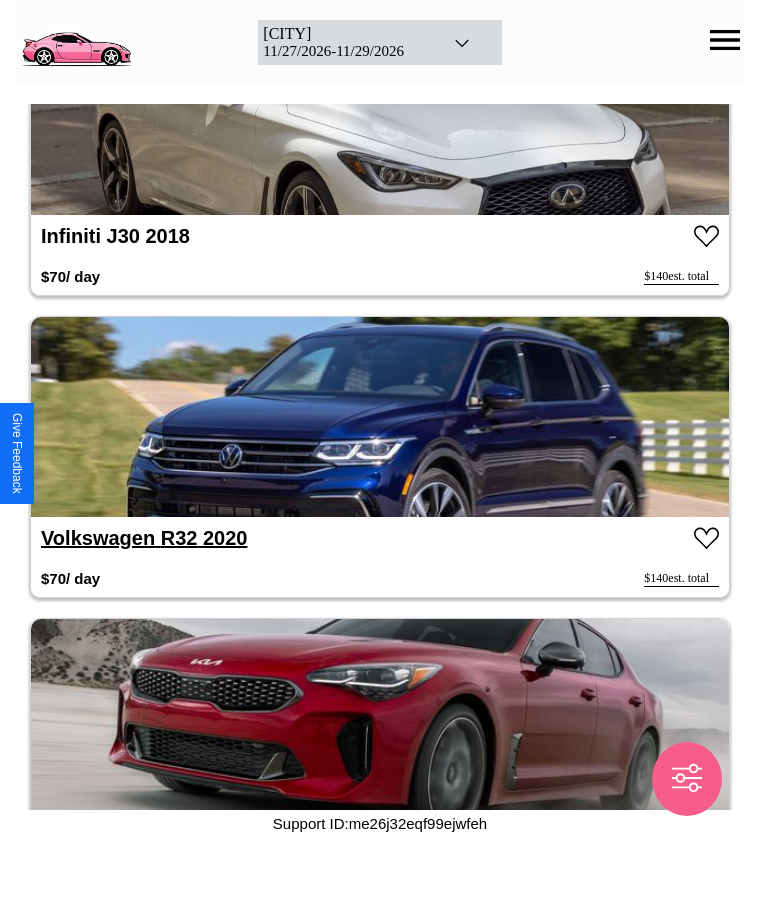 click on "Volkswagen   R32   2020" at bounding box center [144, 538] 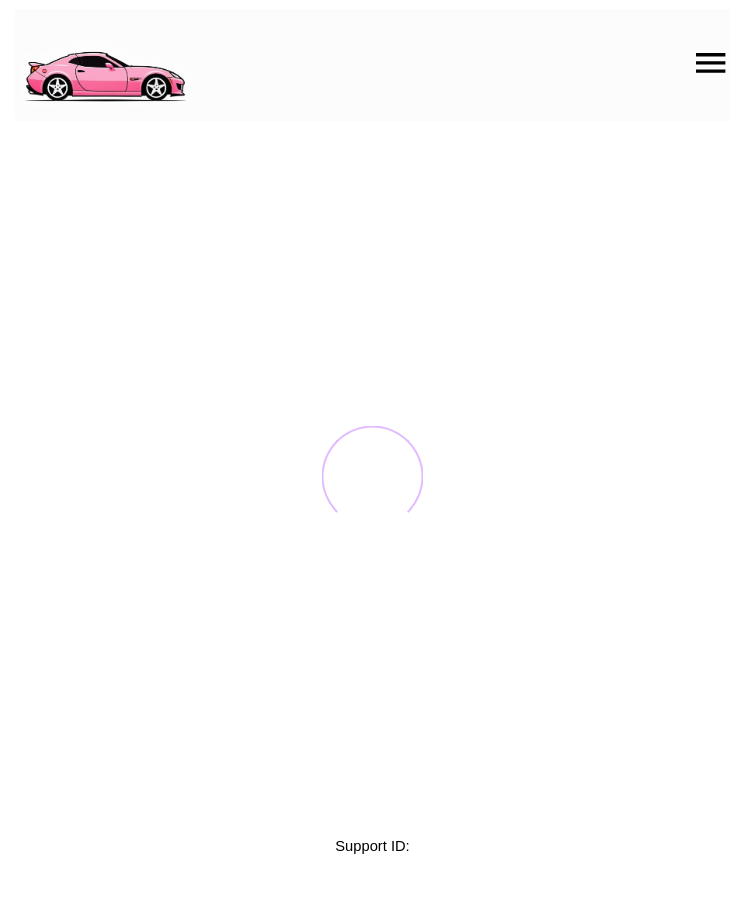 scroll, scrollTop: 0, scrollLeft: 0, axis: both 